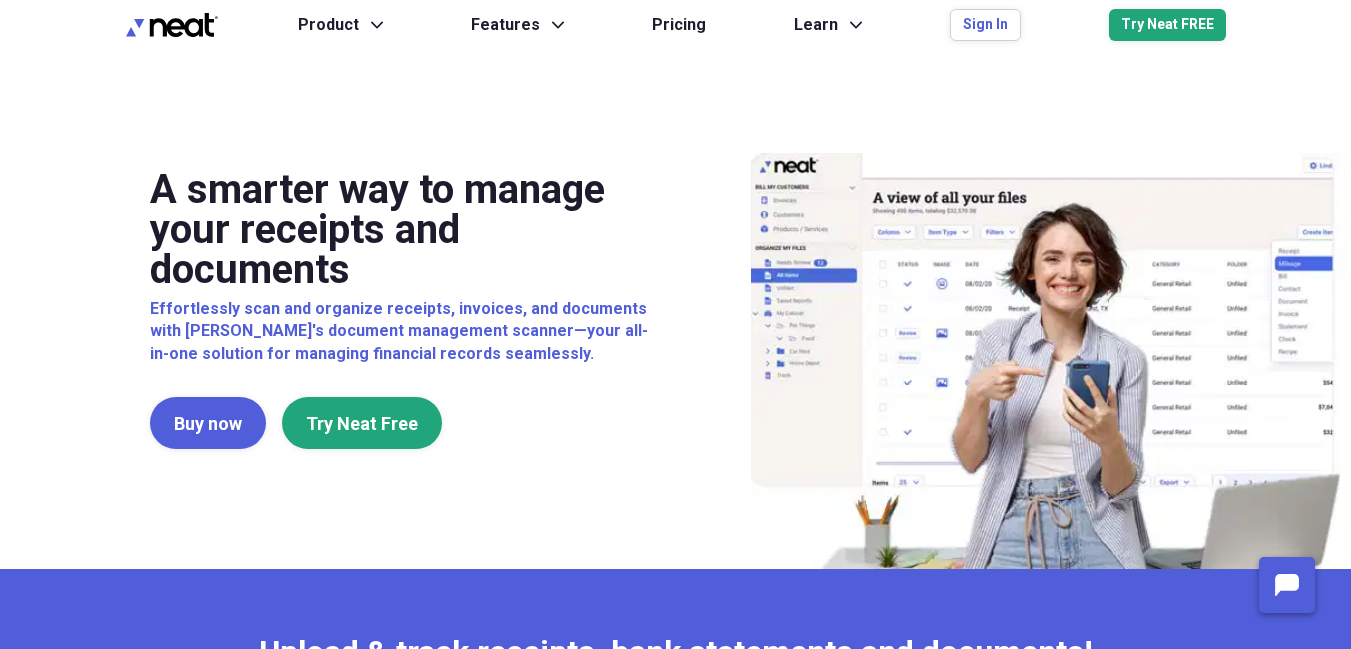 scroll, scrollTop: 0, scrollLeft: 0, axis: both 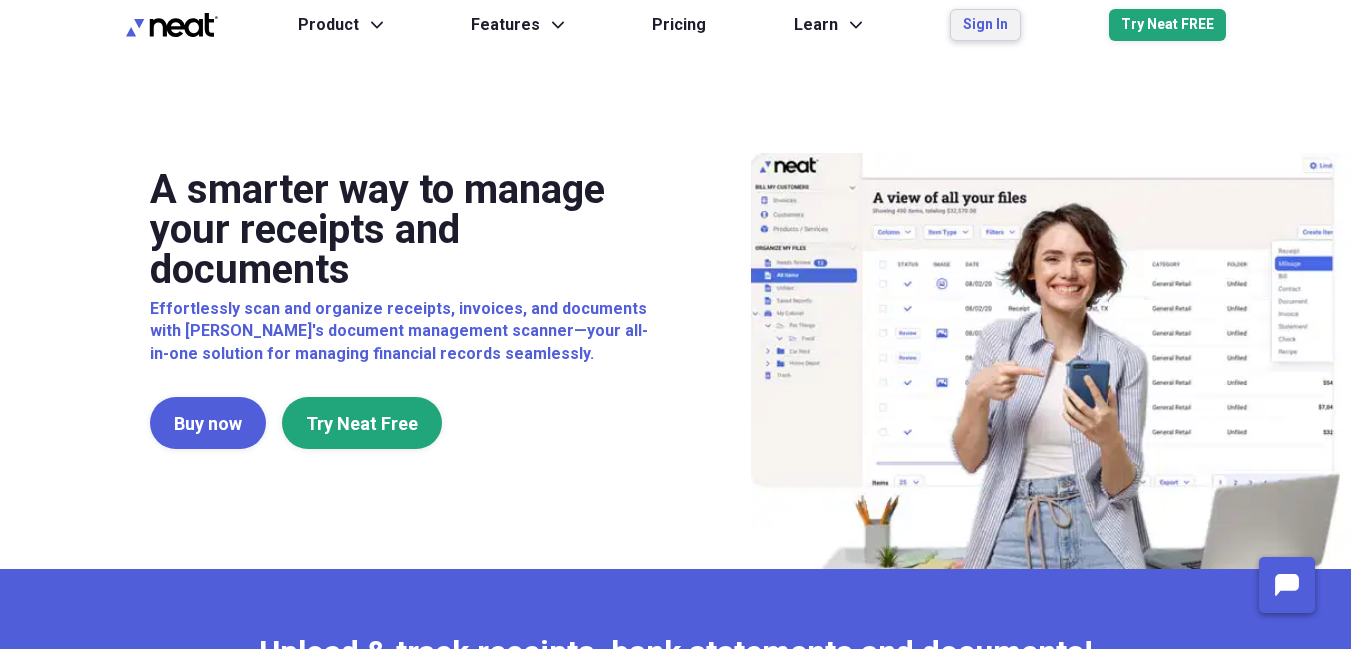 click on "Sign In" at bounding box center [985, 25] 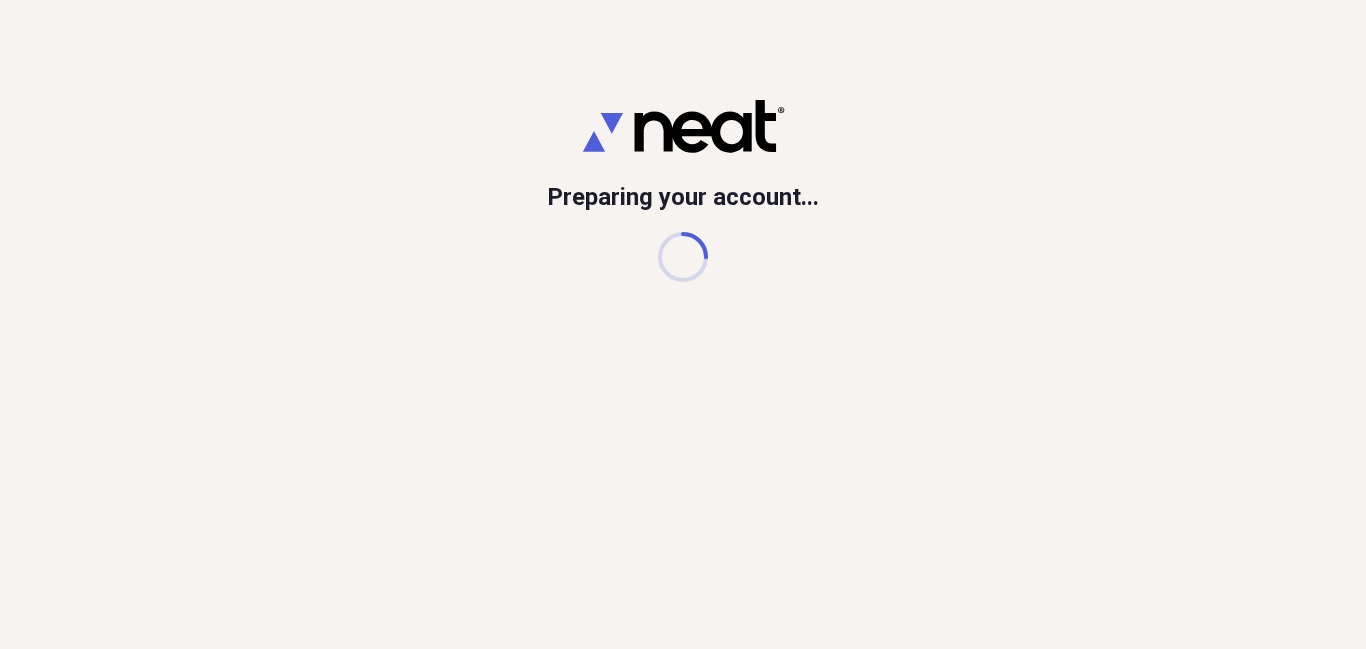 scroll, scrollTop: 0, scrollLeft: 0, axis: both 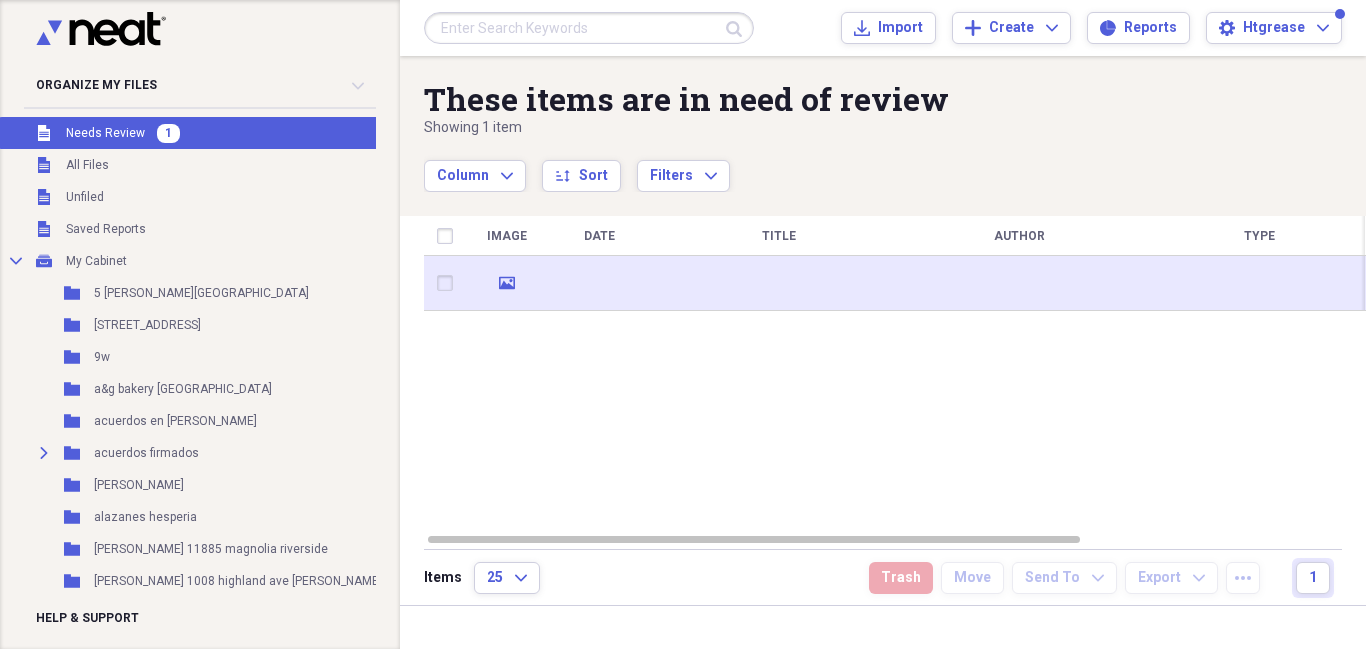 click at bounding box center (779, 283) 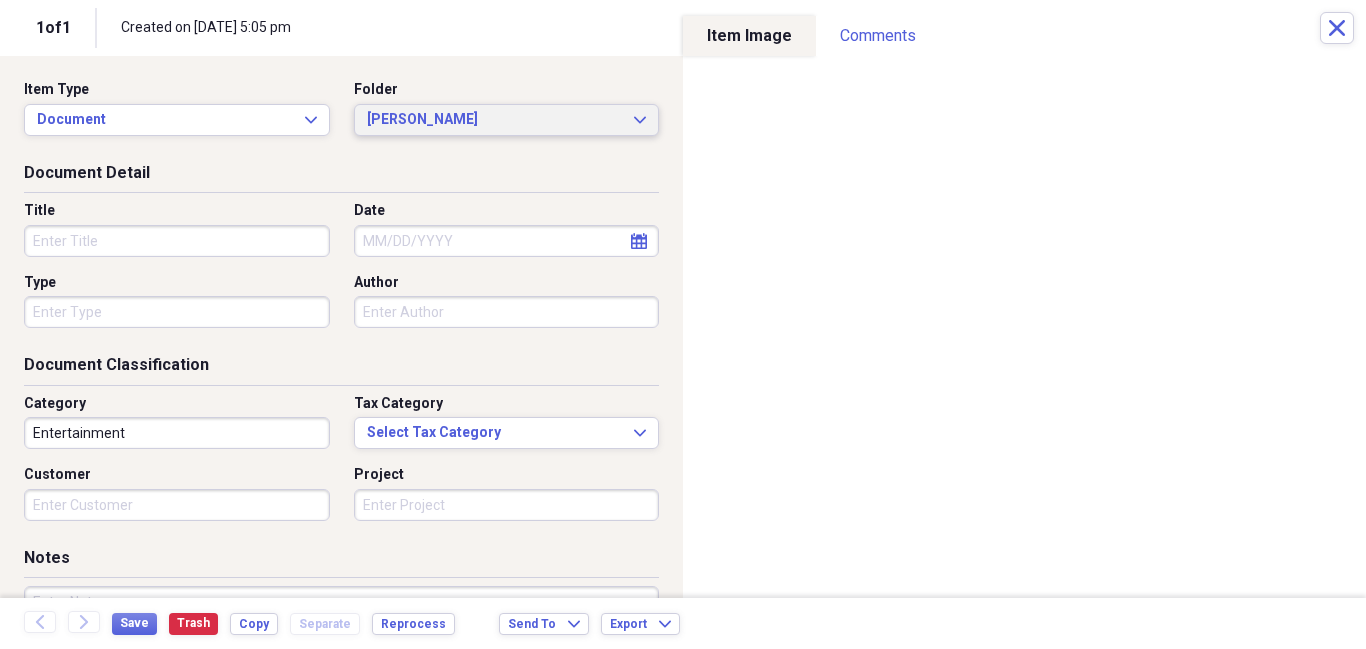 click on "Expand" 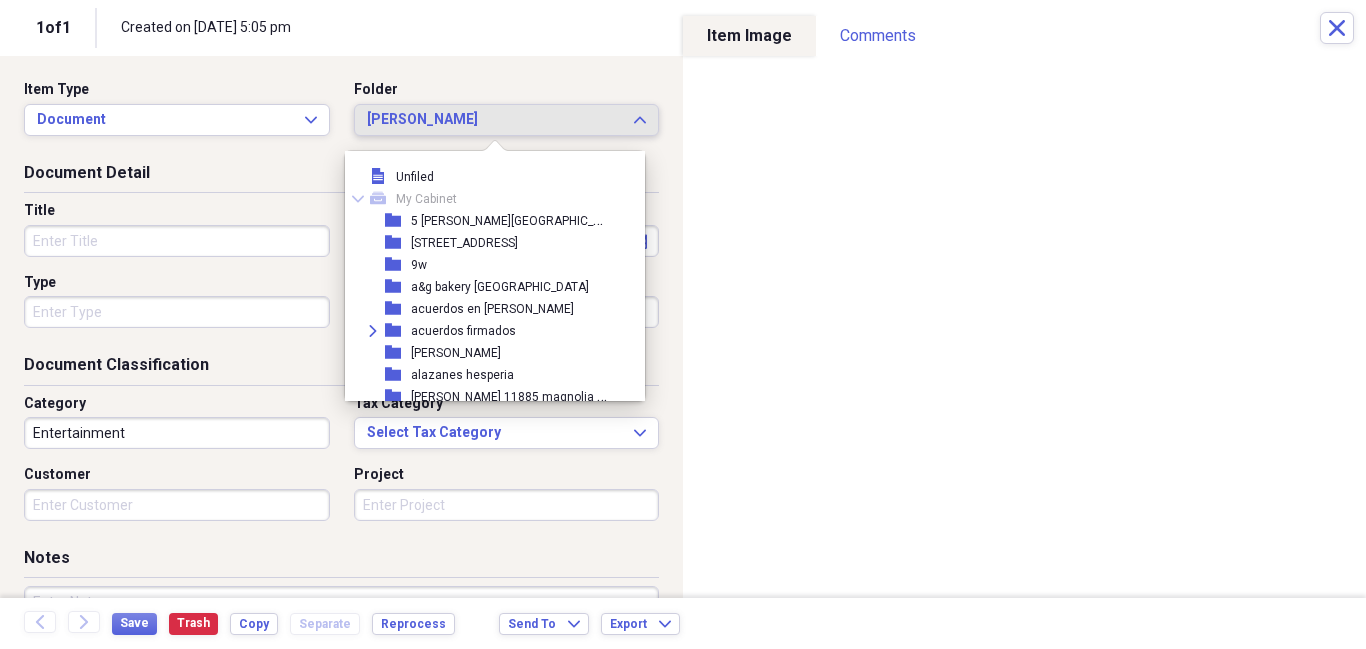 scroll, scrollTop: 8151, scrollLeft: 0, axis: vertical 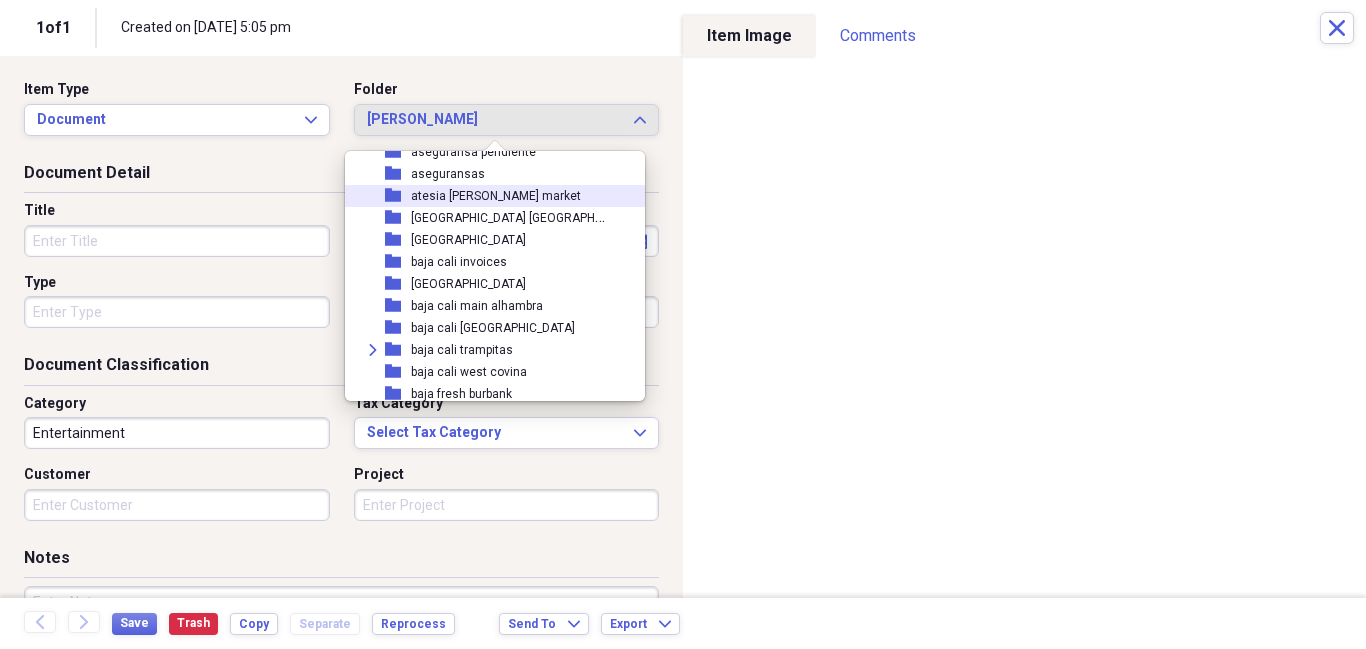 click on "[GEOGRAPHIC_DATA] [GEOGRAPHIC_DATA]" at bounding box center [527, 216] 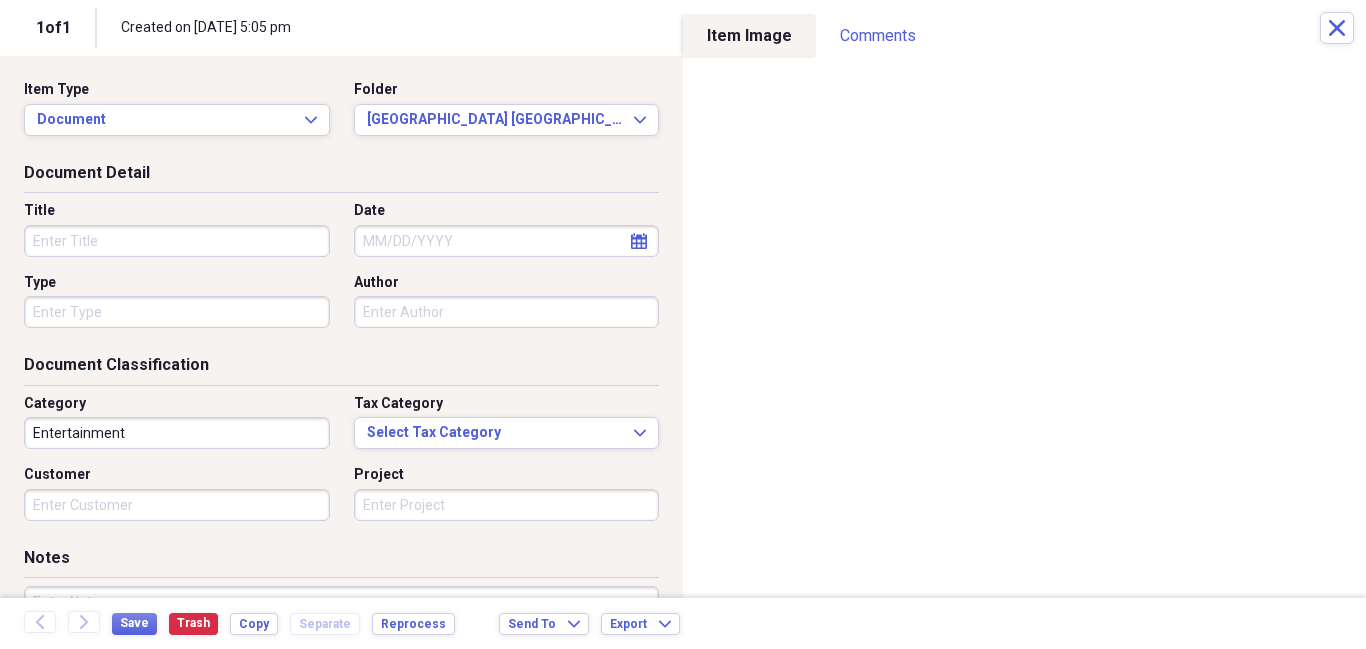 click on "Title" at bounding box center (177, 241) 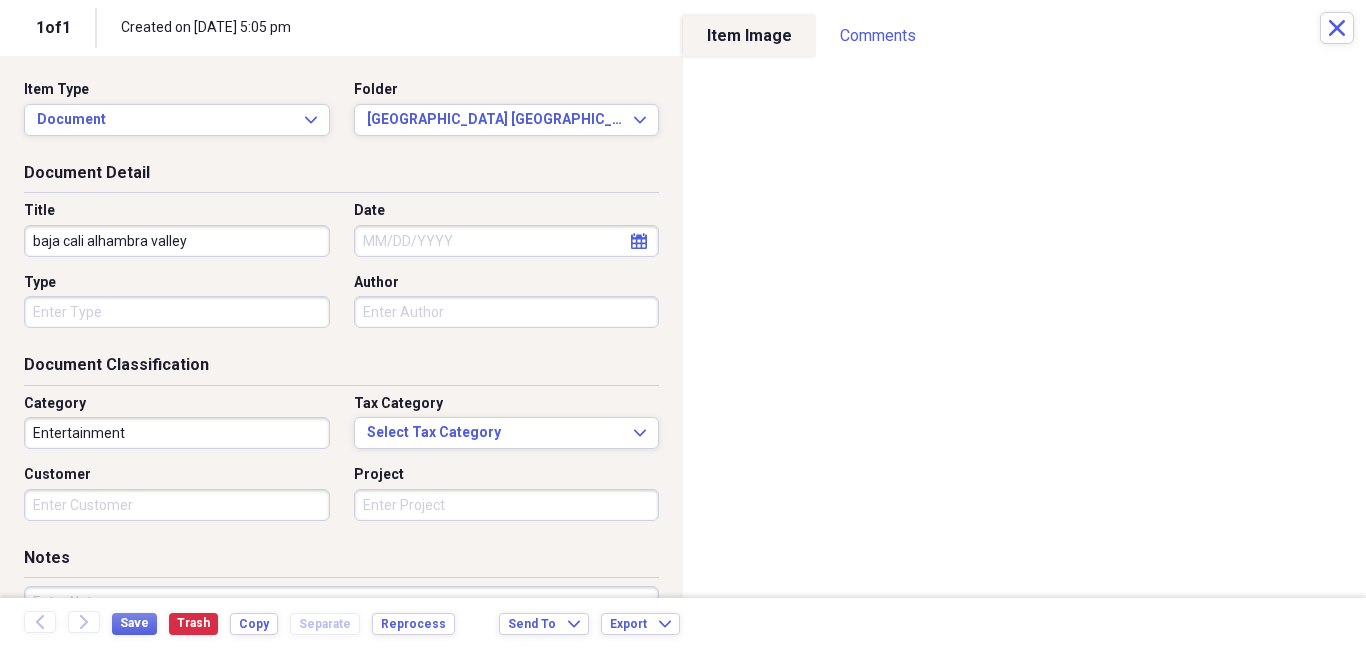 type on "baja cali alhambra valley" 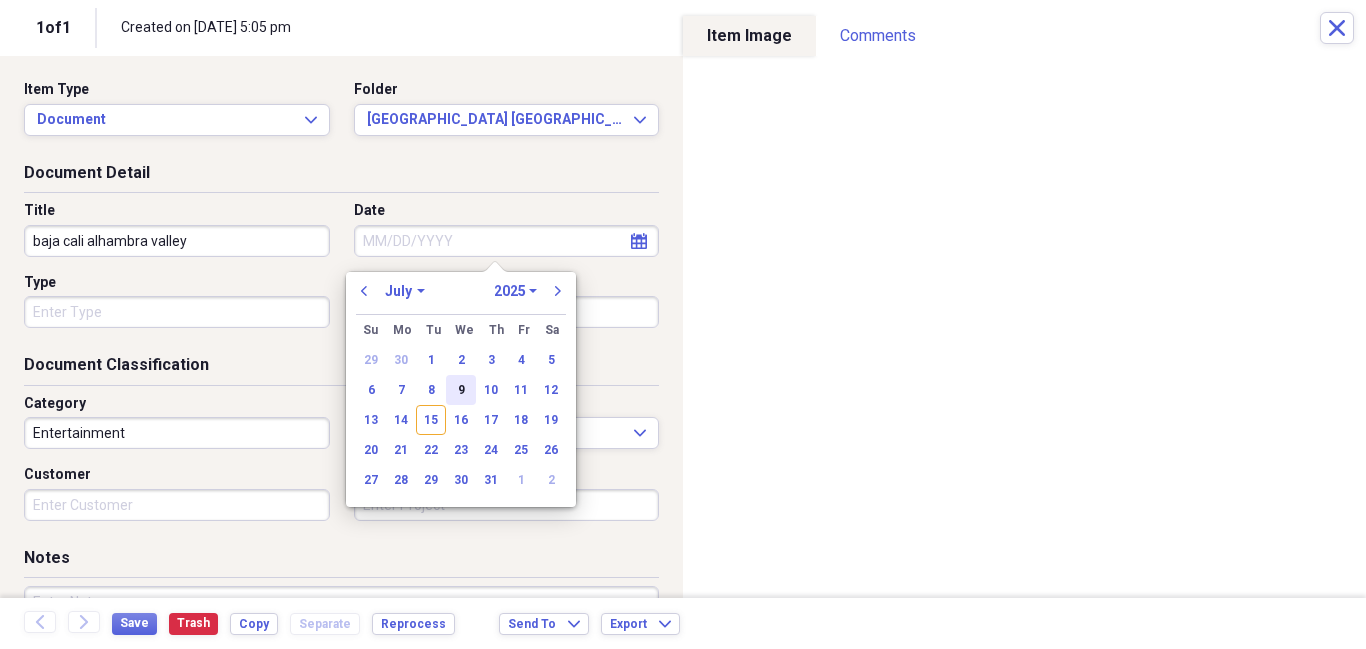 click on "9" at bounding box center [461, 390] 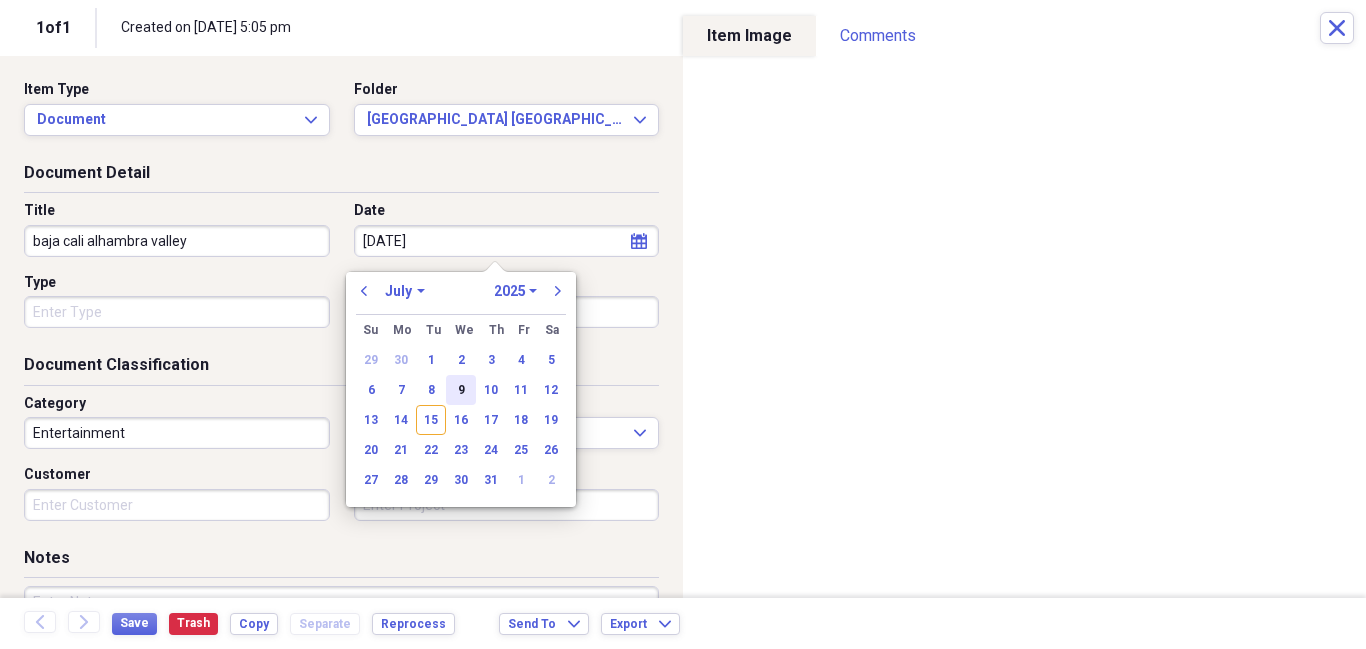 type on "[DATE]" 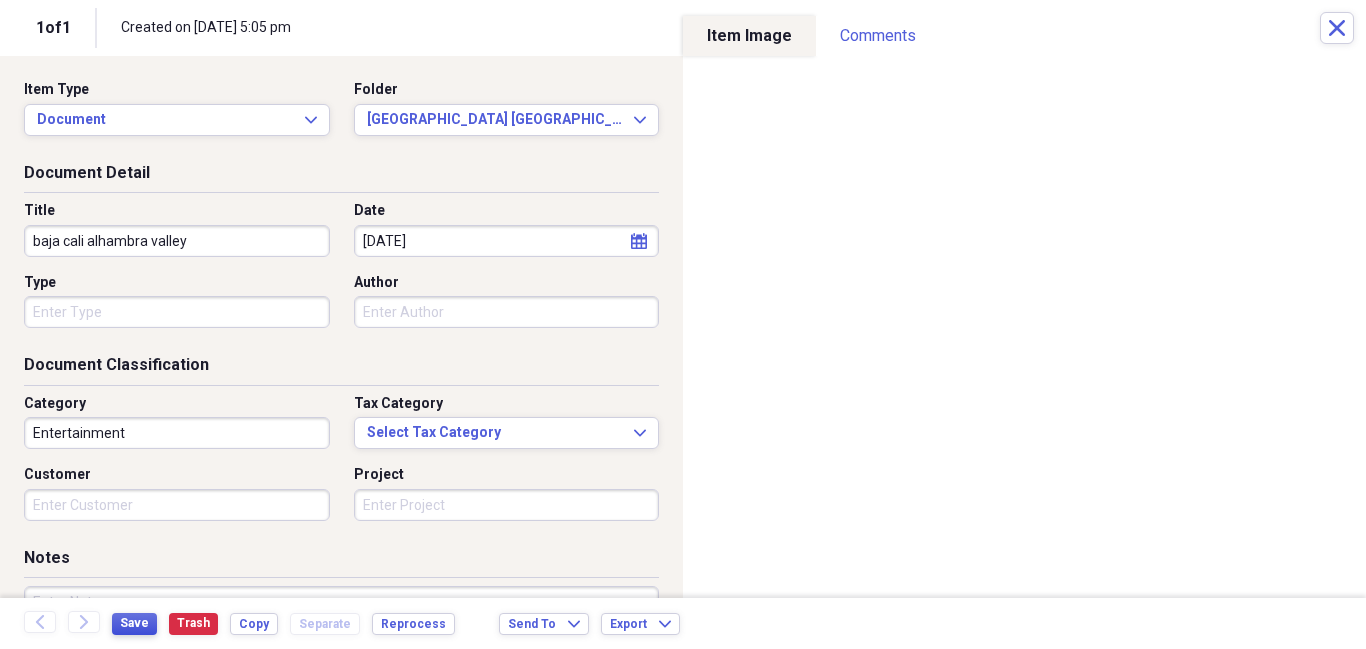 click on "Save" at bounding box center (134, 623) 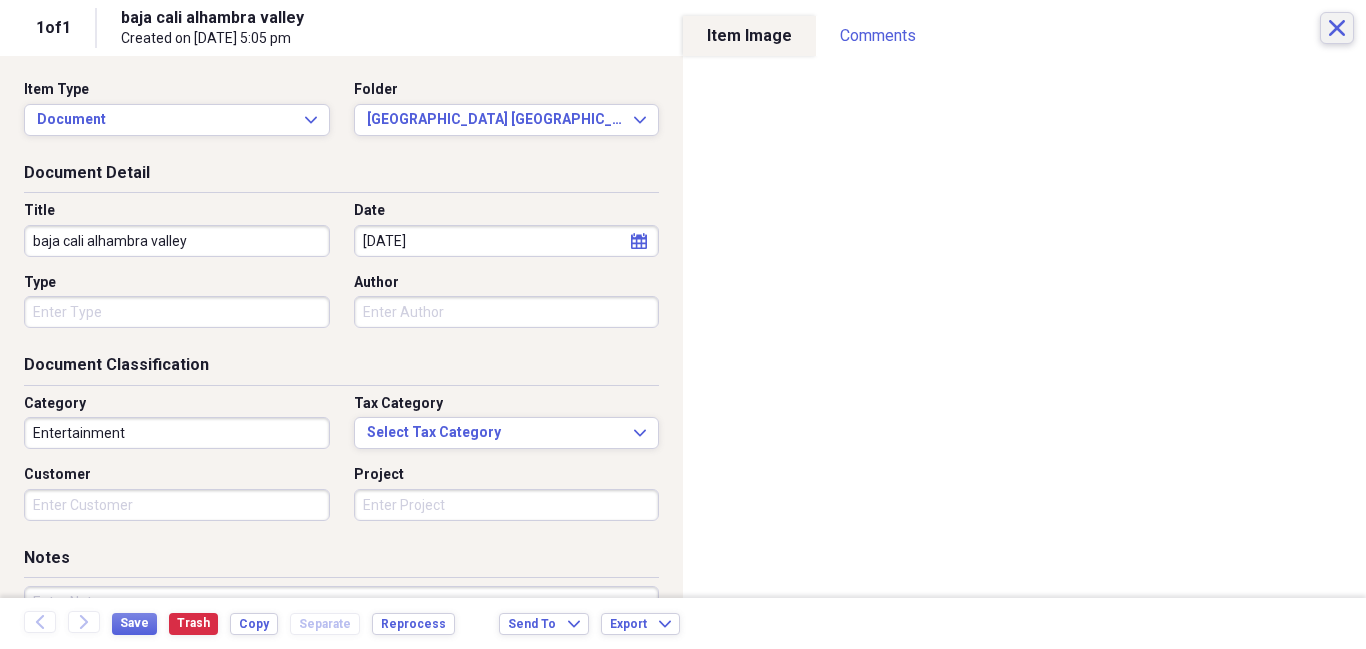 click 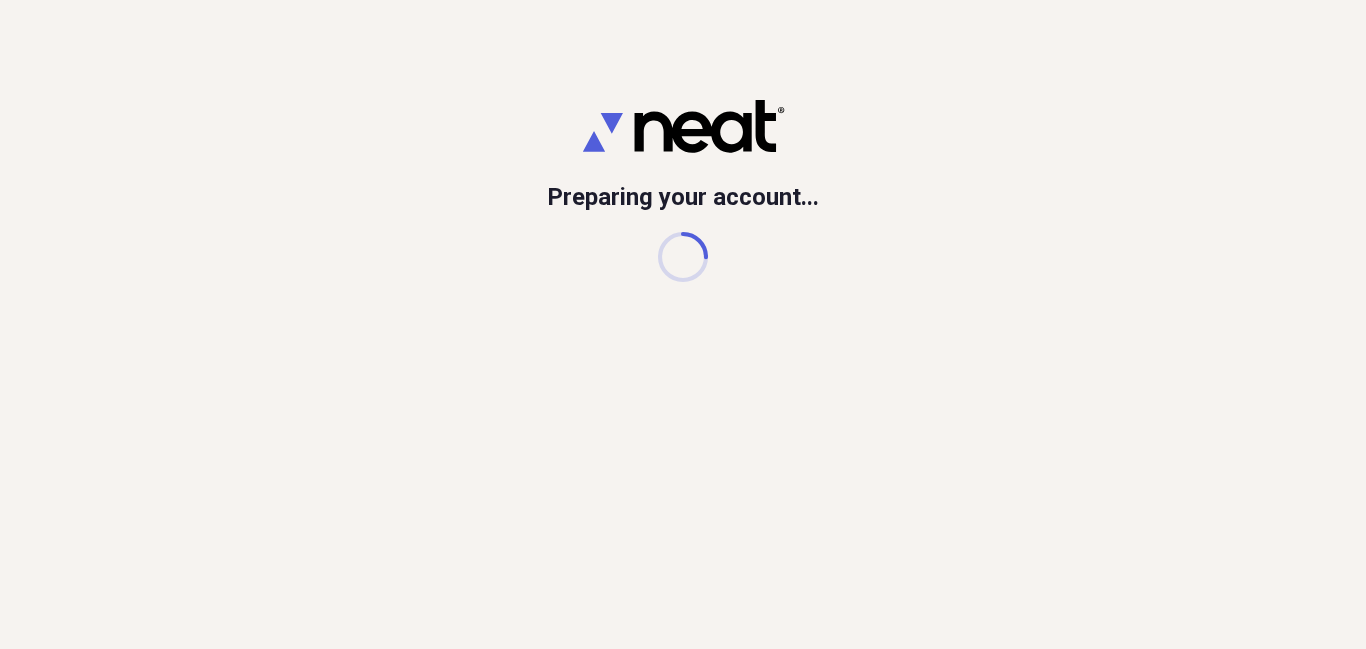 scroll, scrollTop: 0, scrollLeft: 0, axis: both 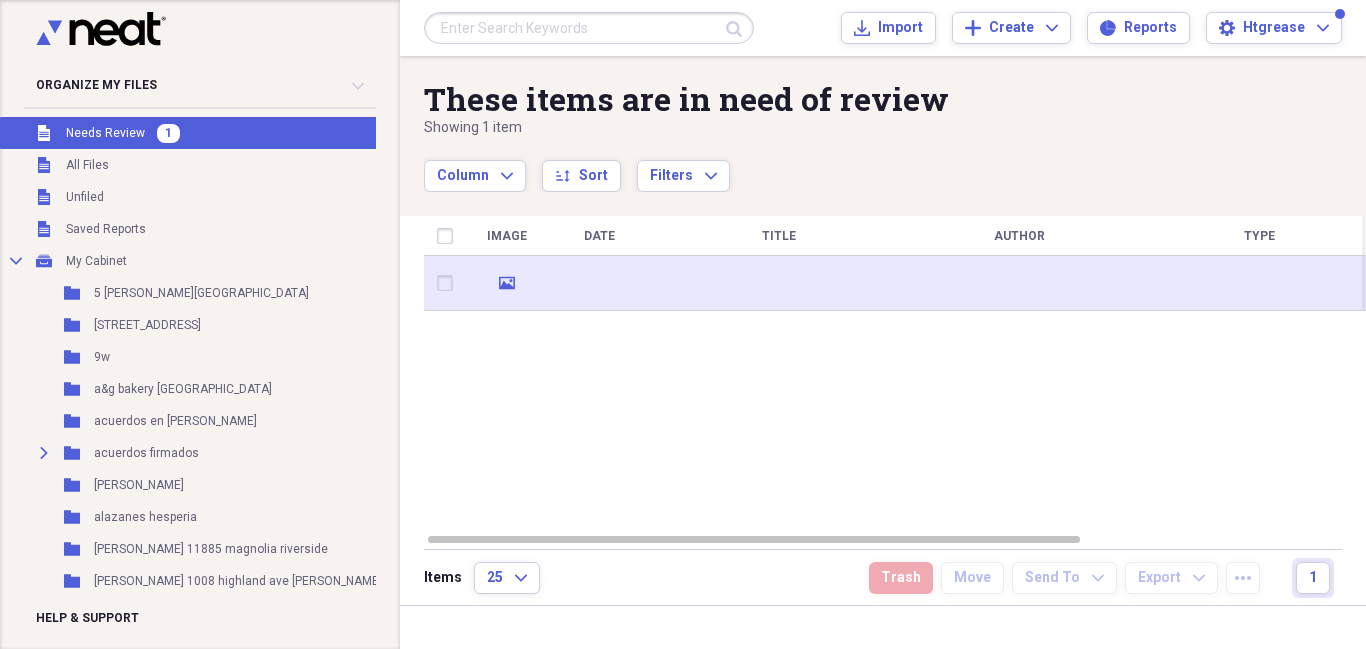 click at bounding box center (599, 283) 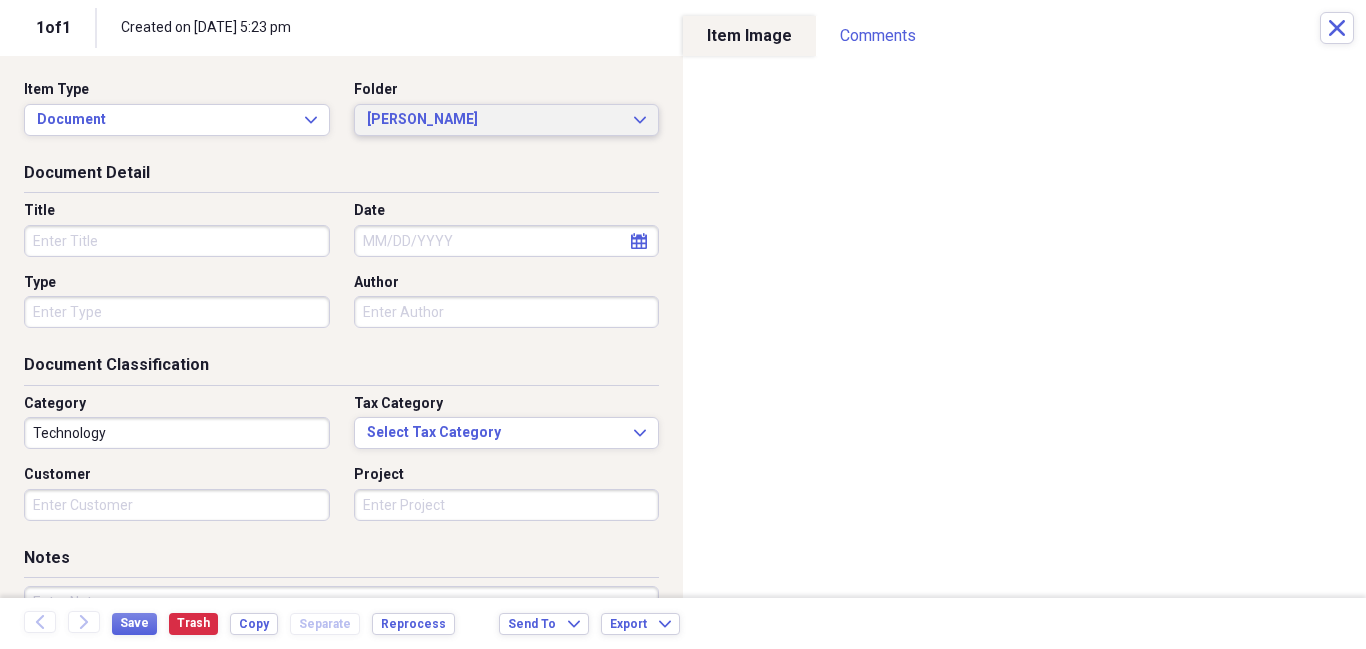click on "Expand" 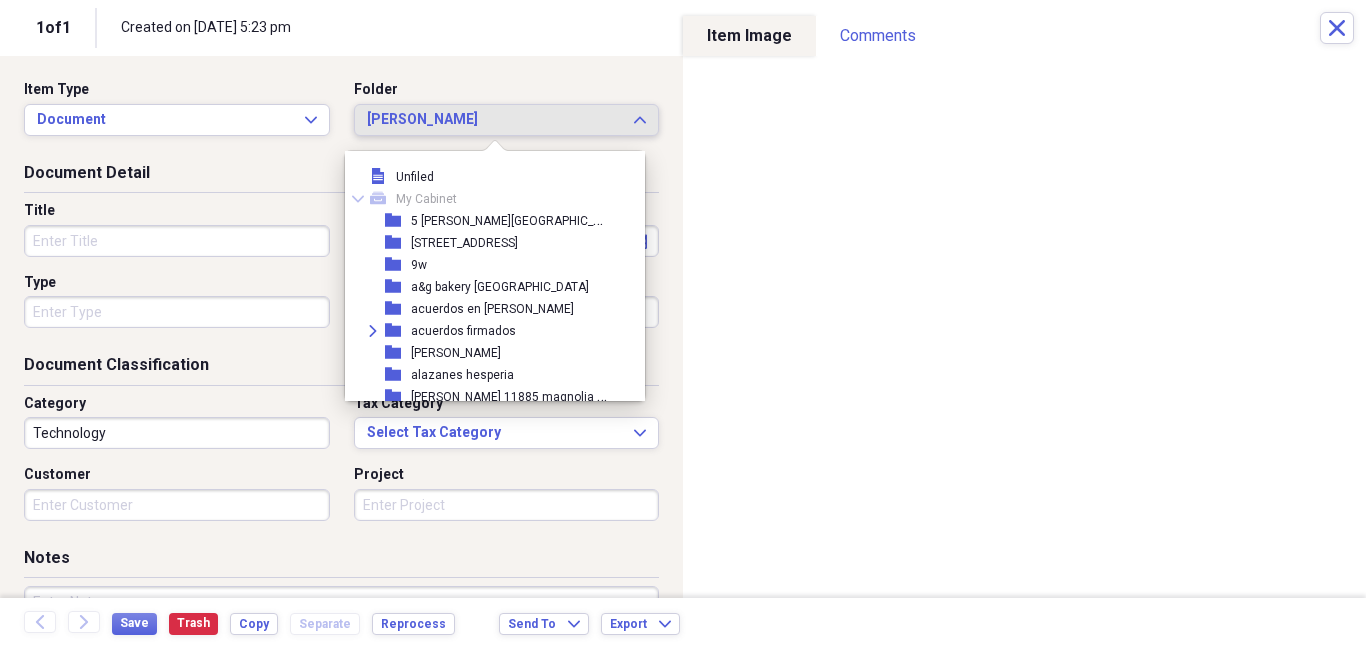 scroll, scrollTop: 8151, scrollLeft: 0, axis: vertical 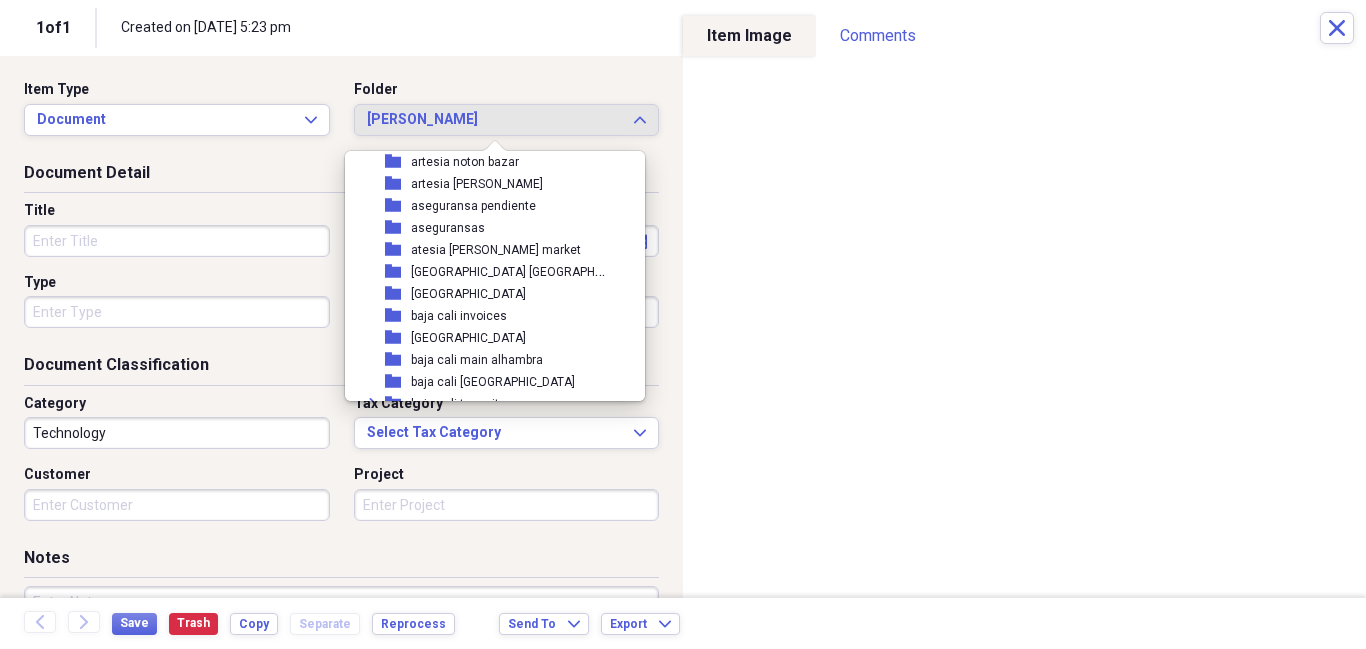 click on "[GEOGRAPHIC_DATA] [GEOGRAPHIC_DATA]" at bounding box center [527, 270] 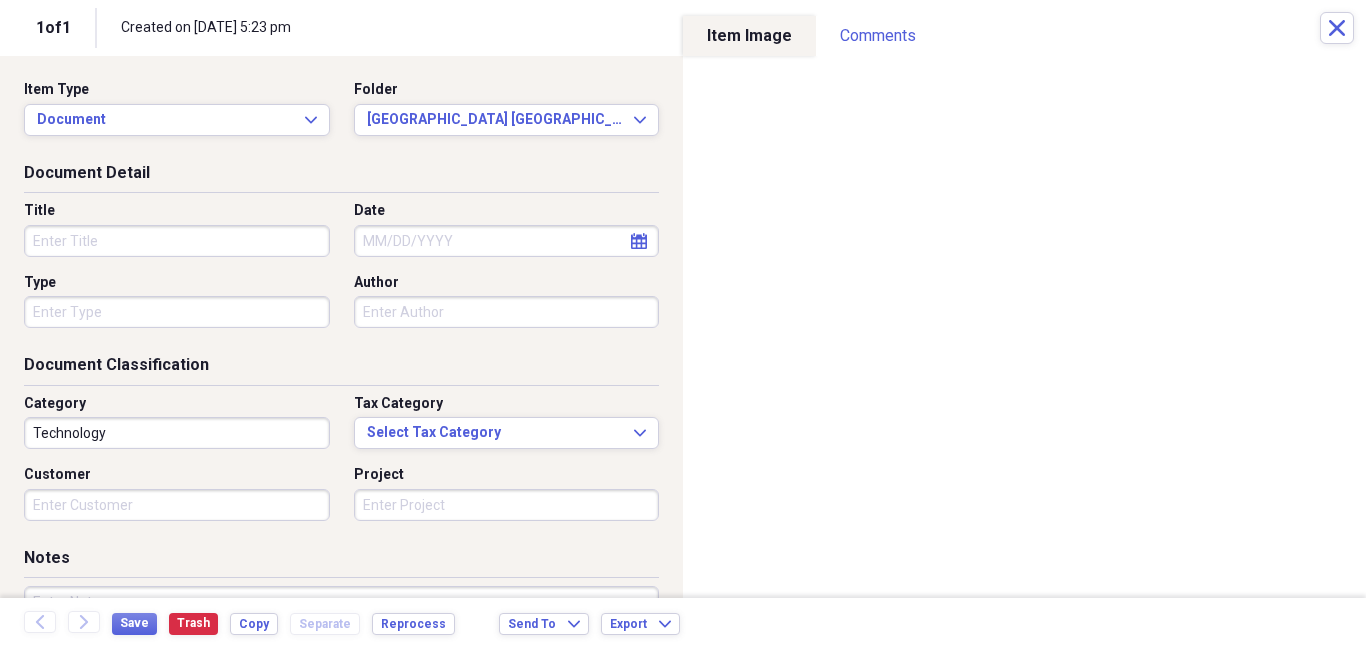 click on "Title" at bounding box center (177, 241) 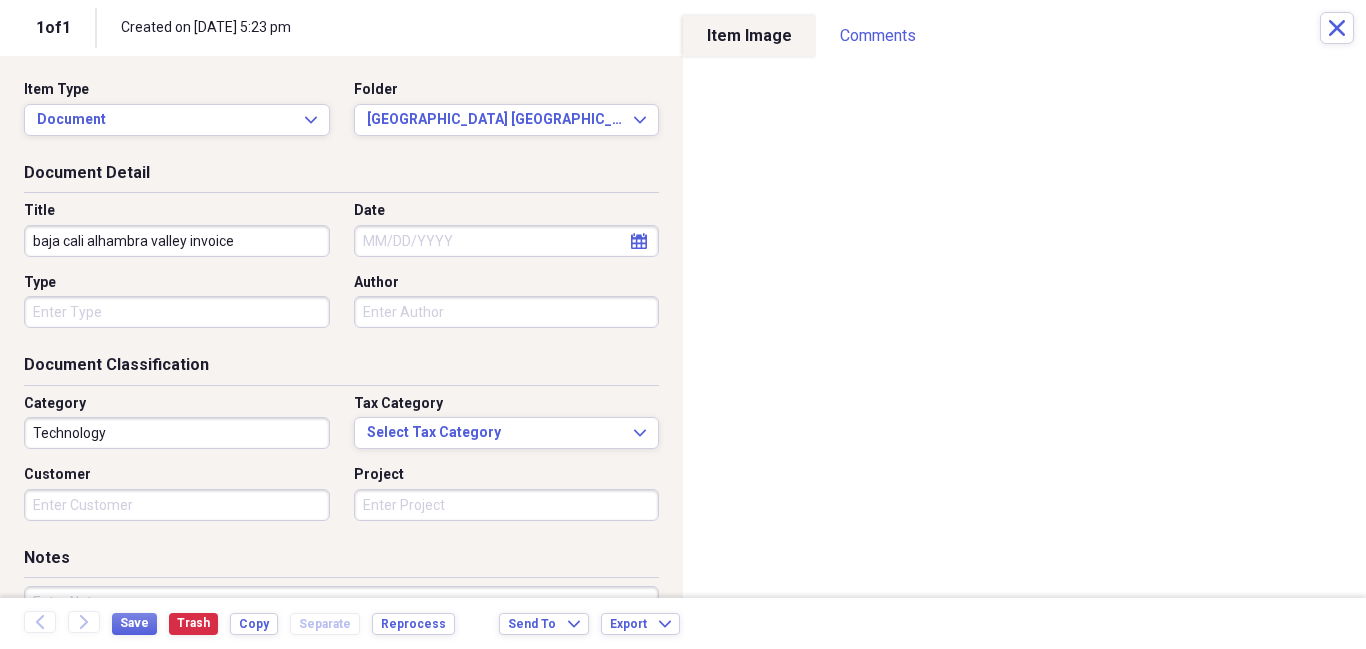 type on "baja cali alhambra valley invoice" 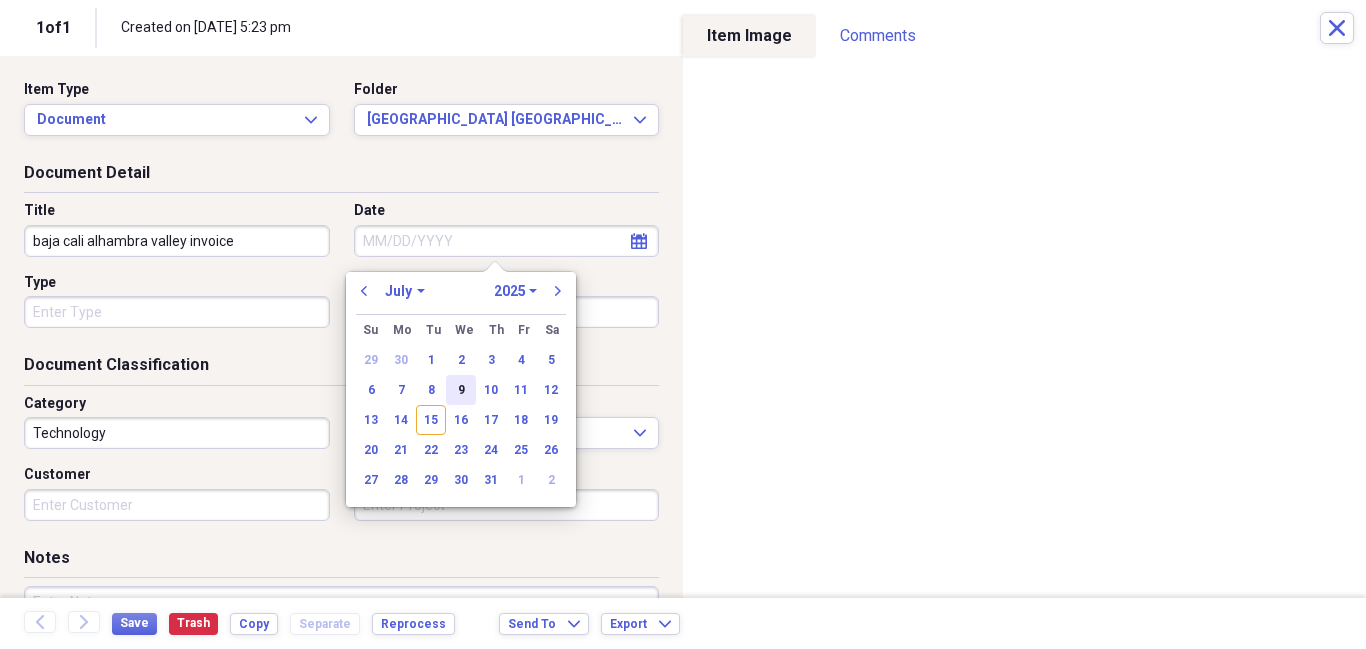 click on "9" at bounding box center (461, 390) 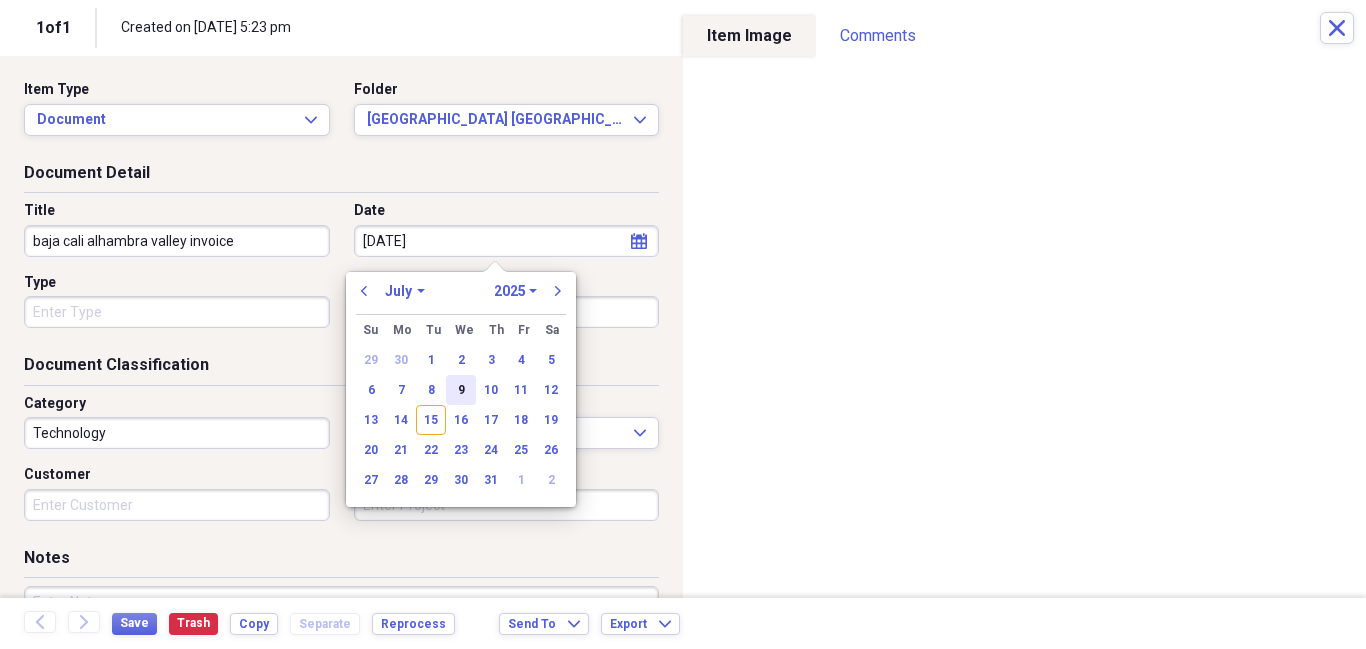type on "[DATE]" 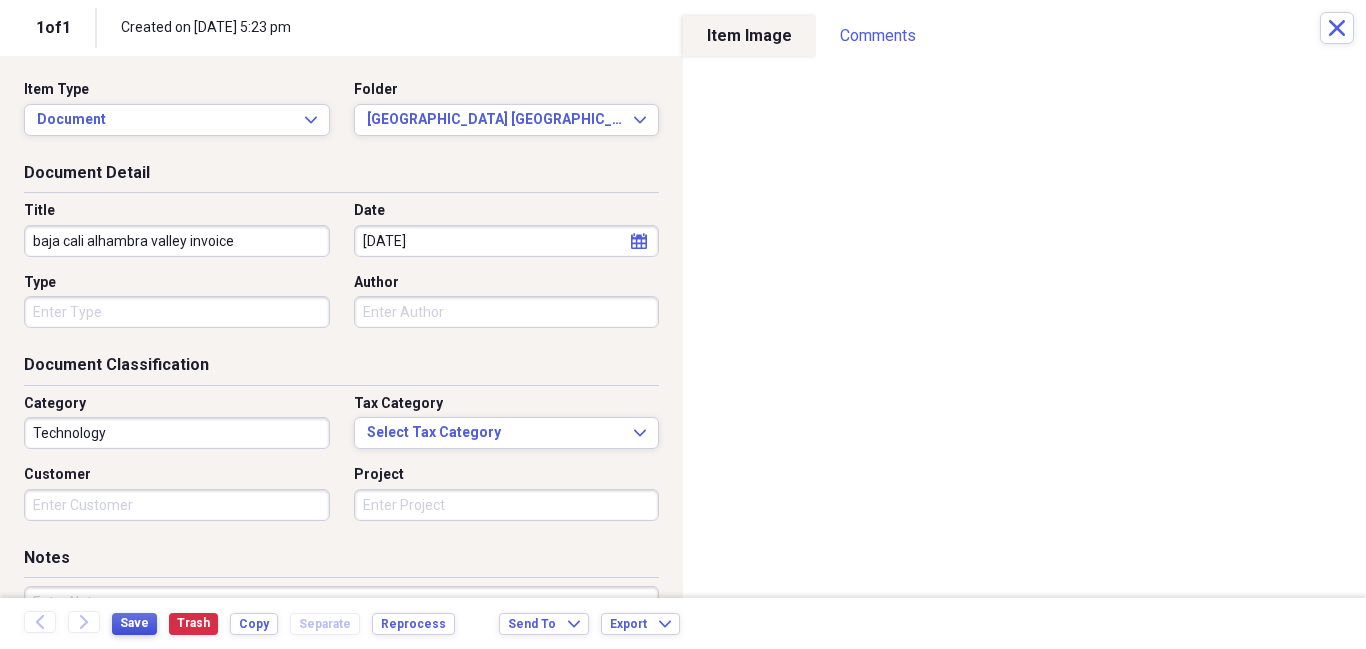 click on "Save" at bounding box center [134, 623] 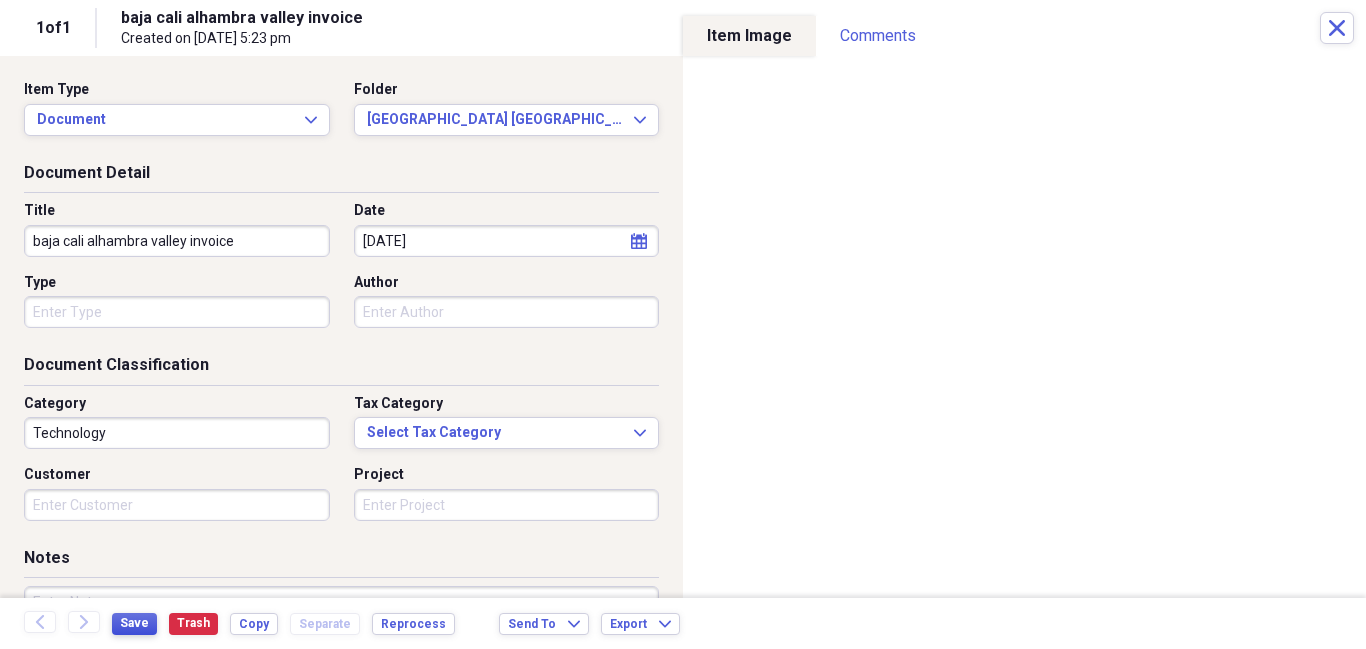click on "Save" at bounding box center (134, 623) 